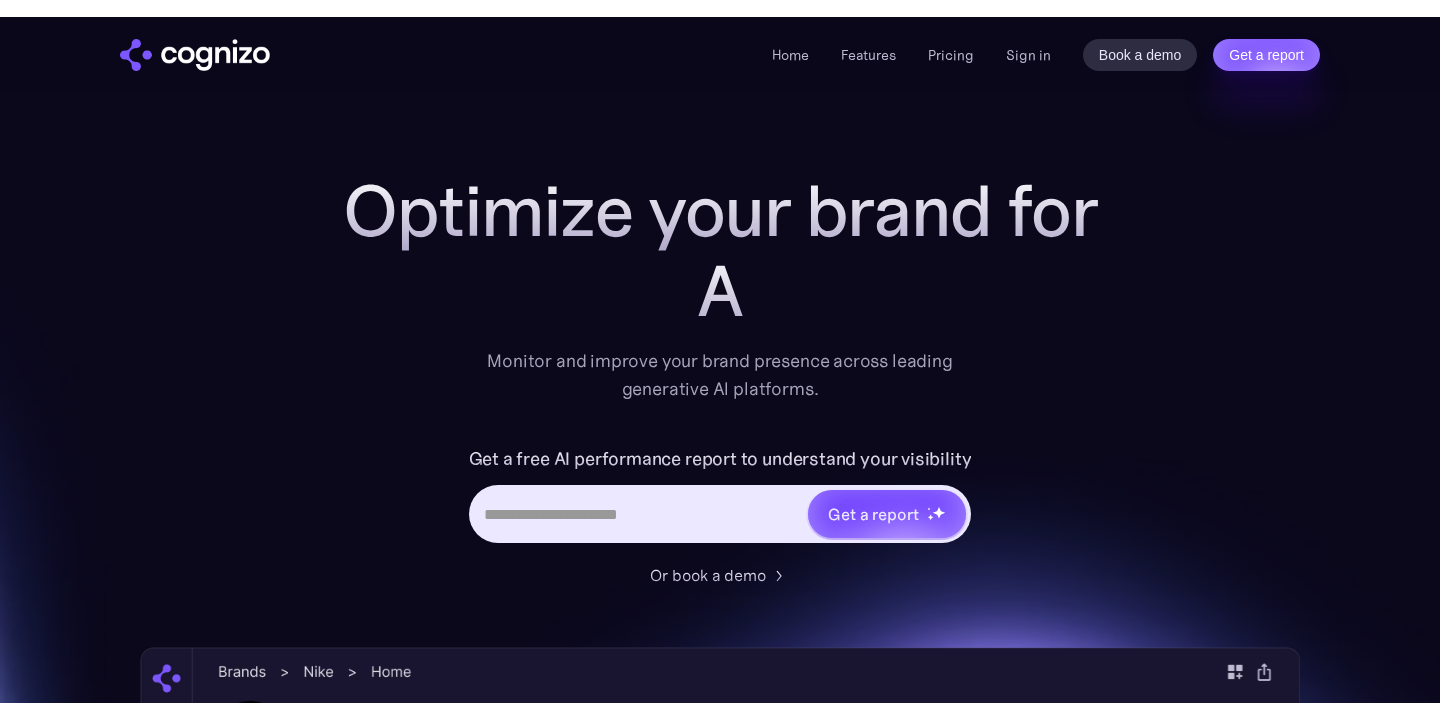 scroll, scrollTop: 0, scrollLeft: 0, axis: both 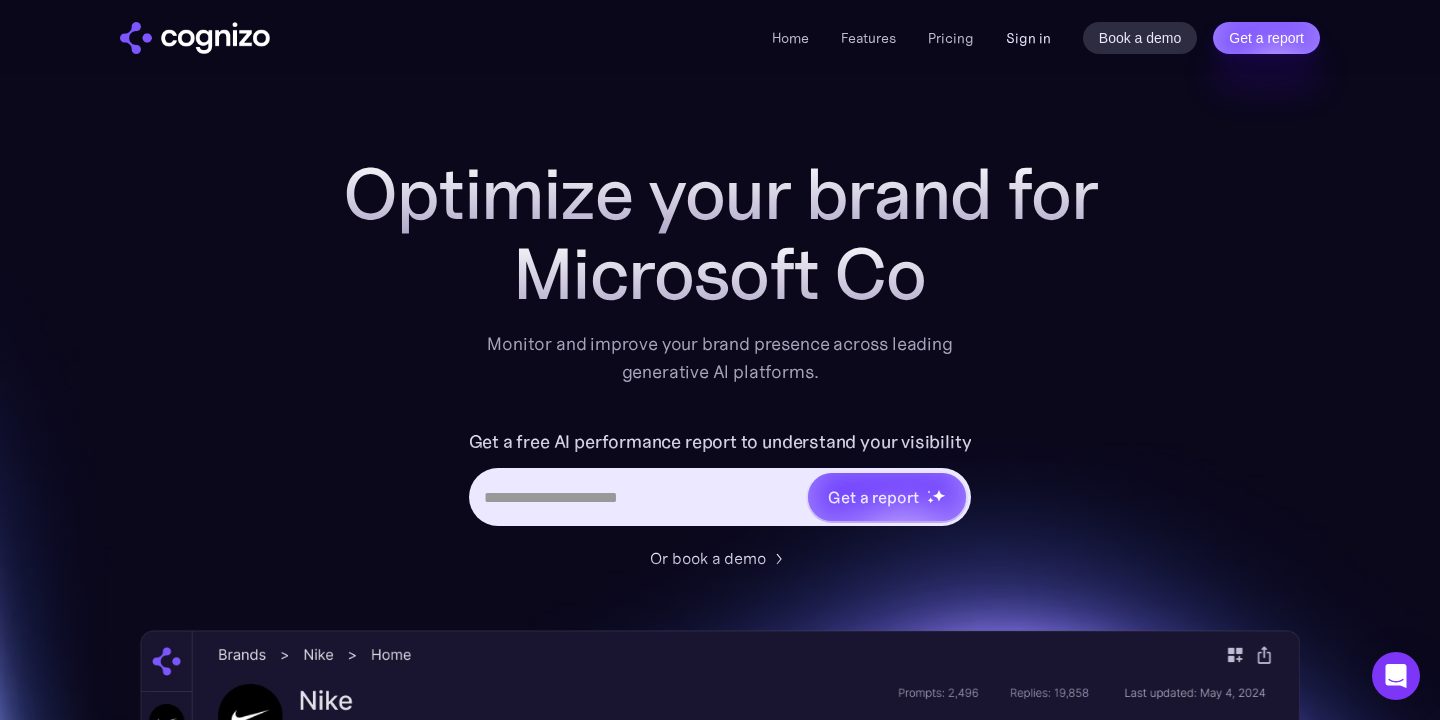 click on "Sign in" at bounding box center [1028, 38] 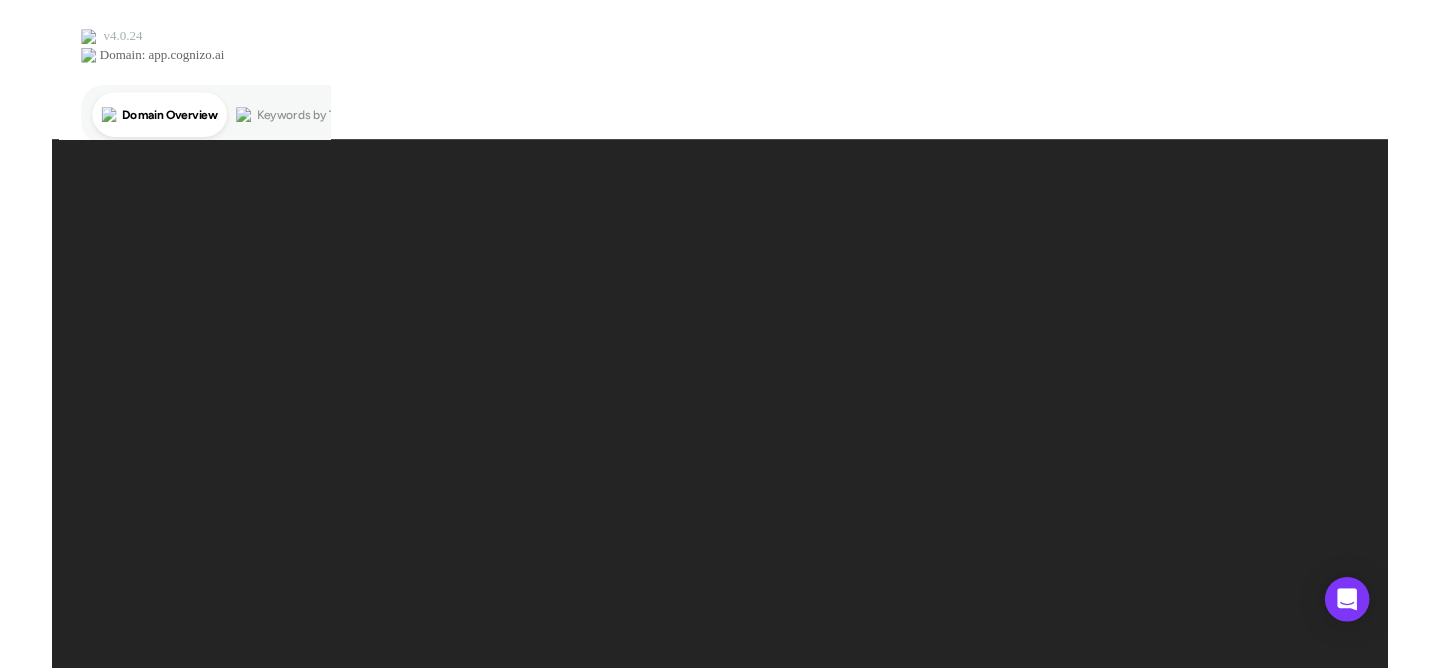 scroll, scrollTop: 0, scrollLeft: 0, axis: both 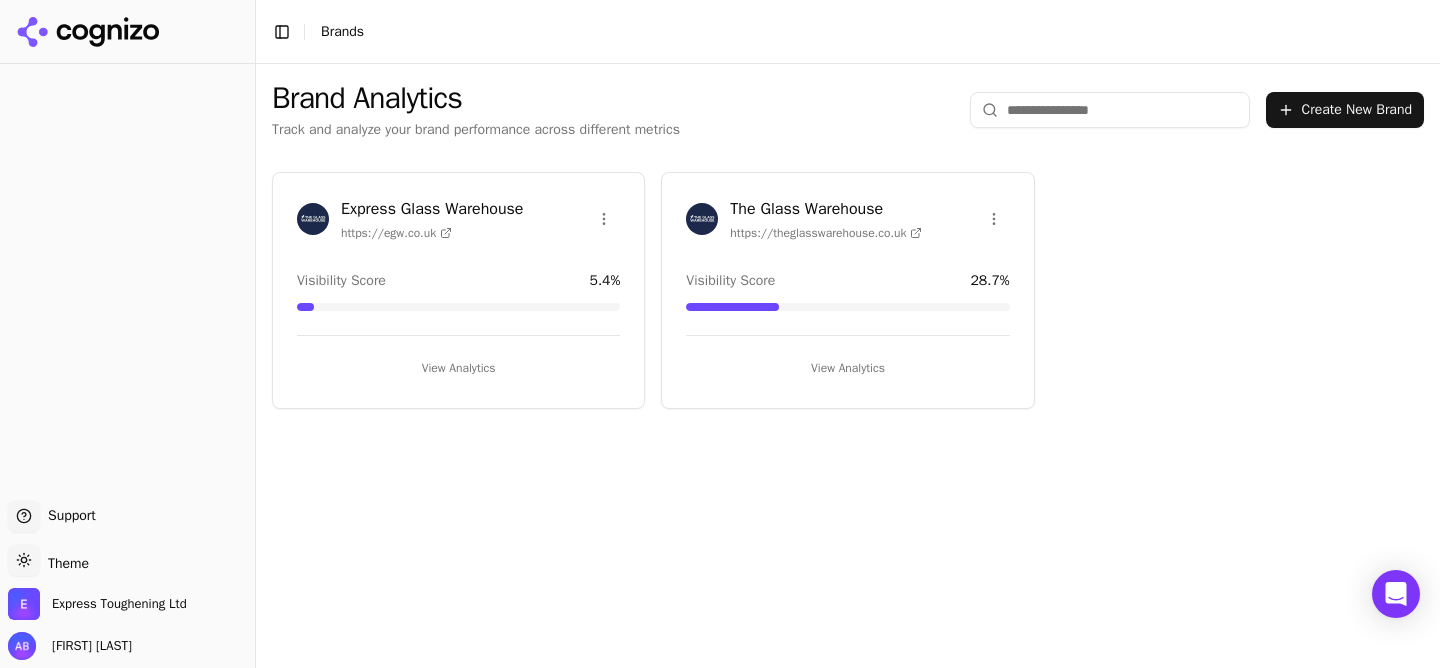 click on "View Analytics" at bounding box center (847, 368) 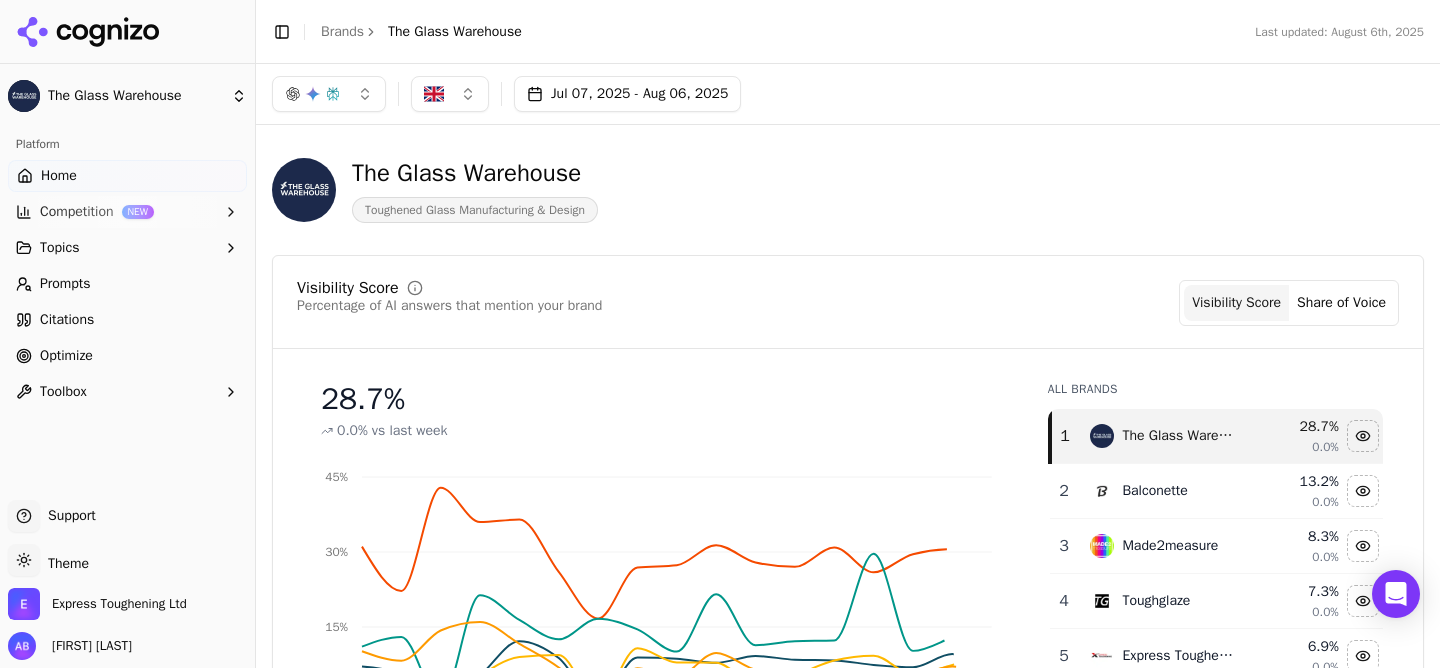 click on "Citations" at bounding box center [67, 320] 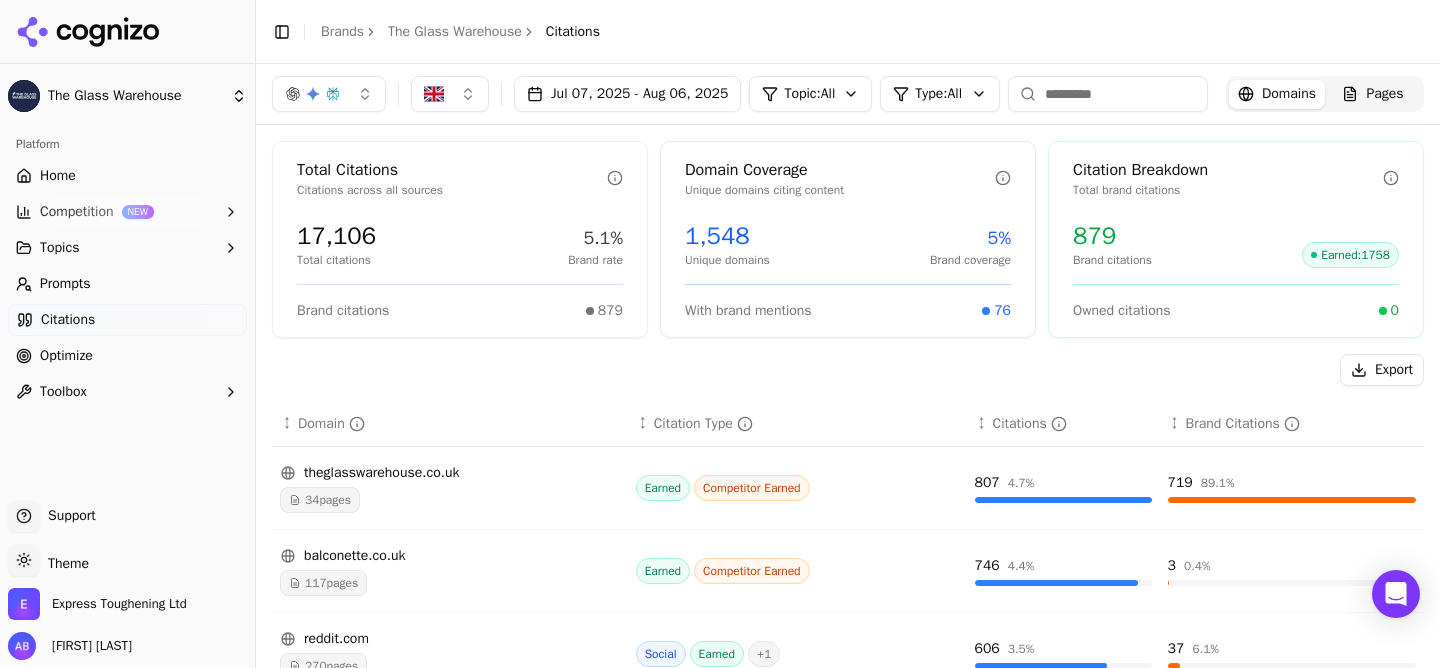 click on "Pages" at bounding box center [1373, 94] 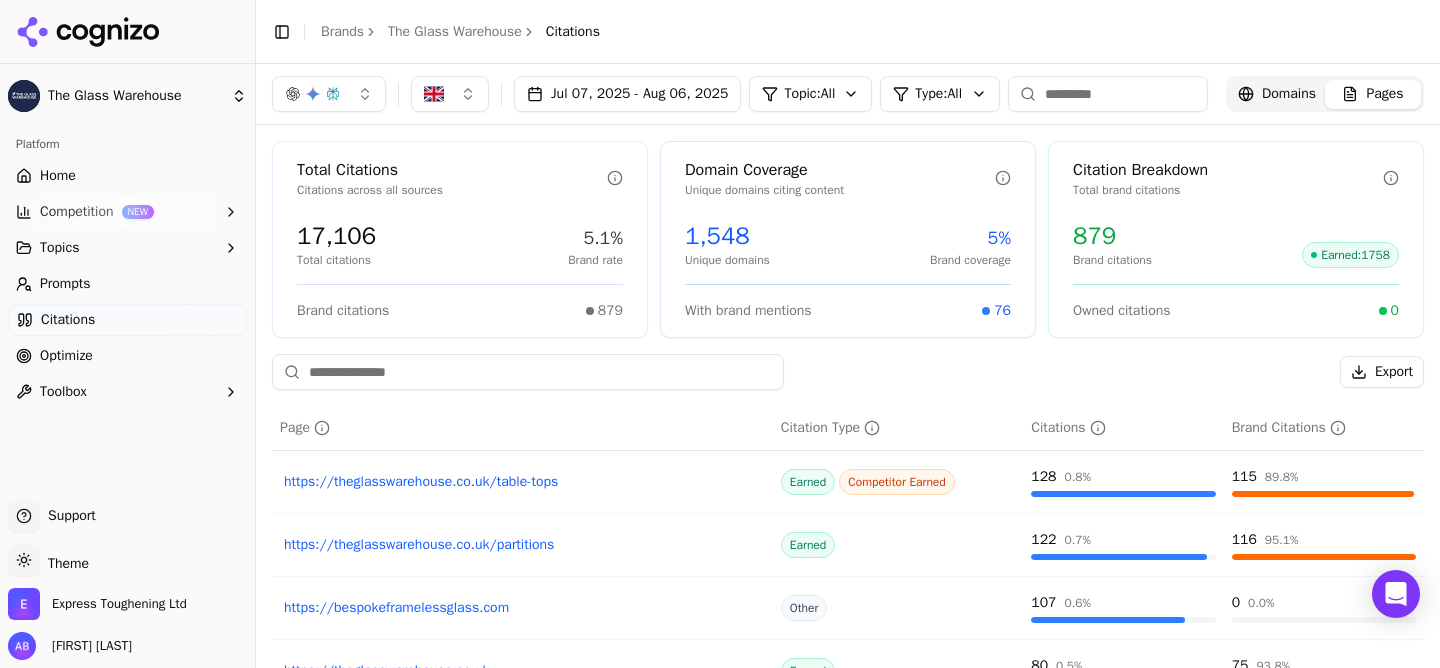 scroll, scrollTop: 30, scrollLeft: 0, axis: vertical 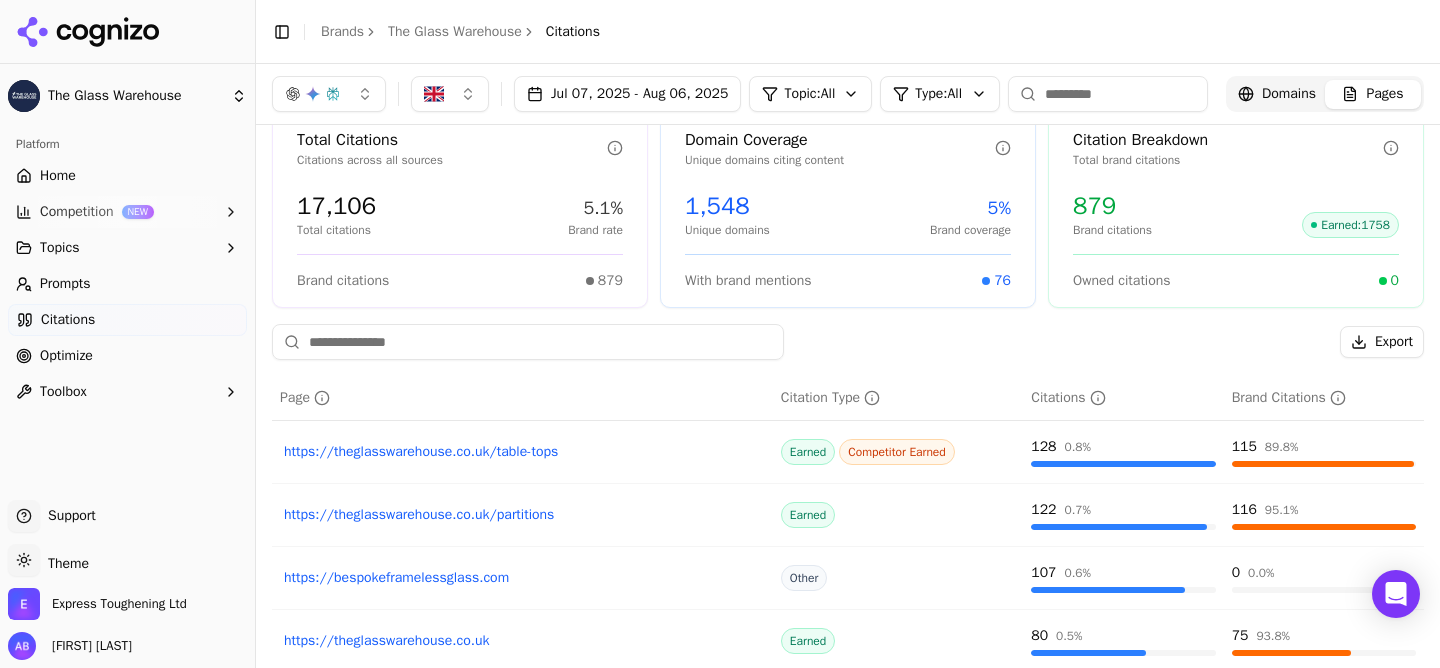 click at bounding box center [528, 342] 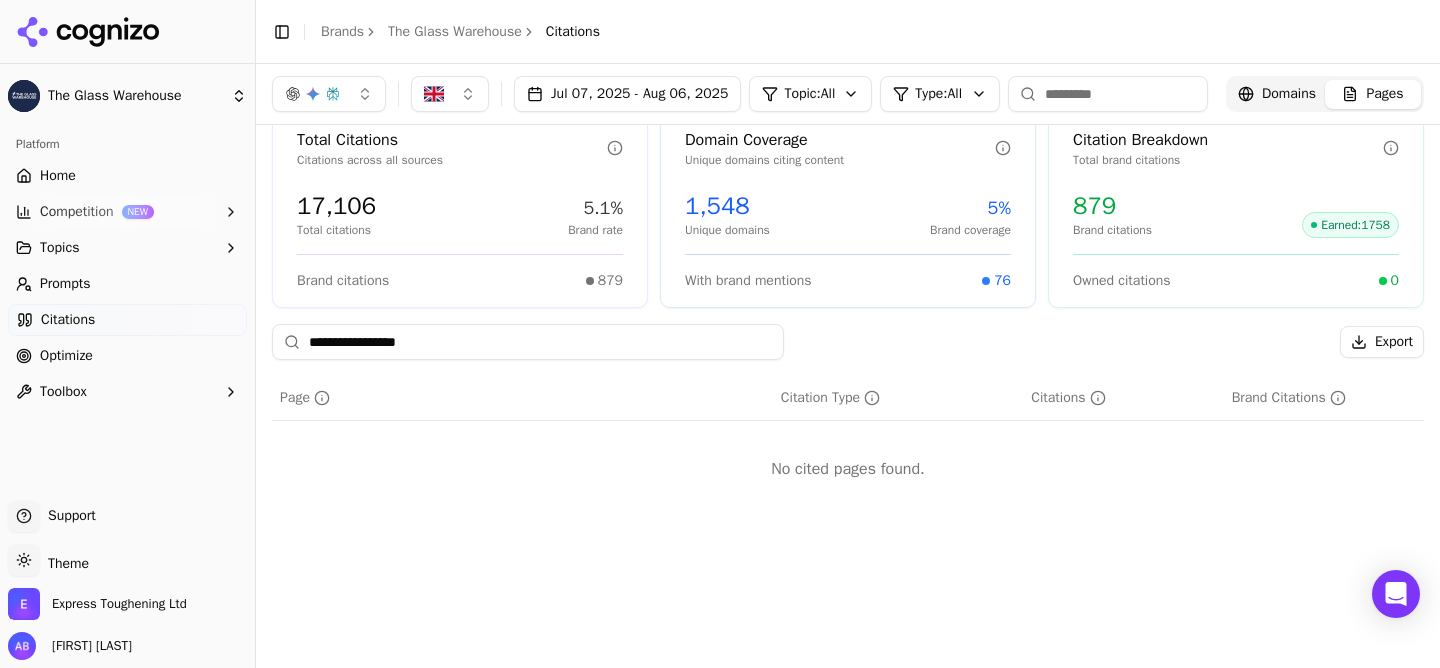 click on "**********" at bounding box center (528, 342) 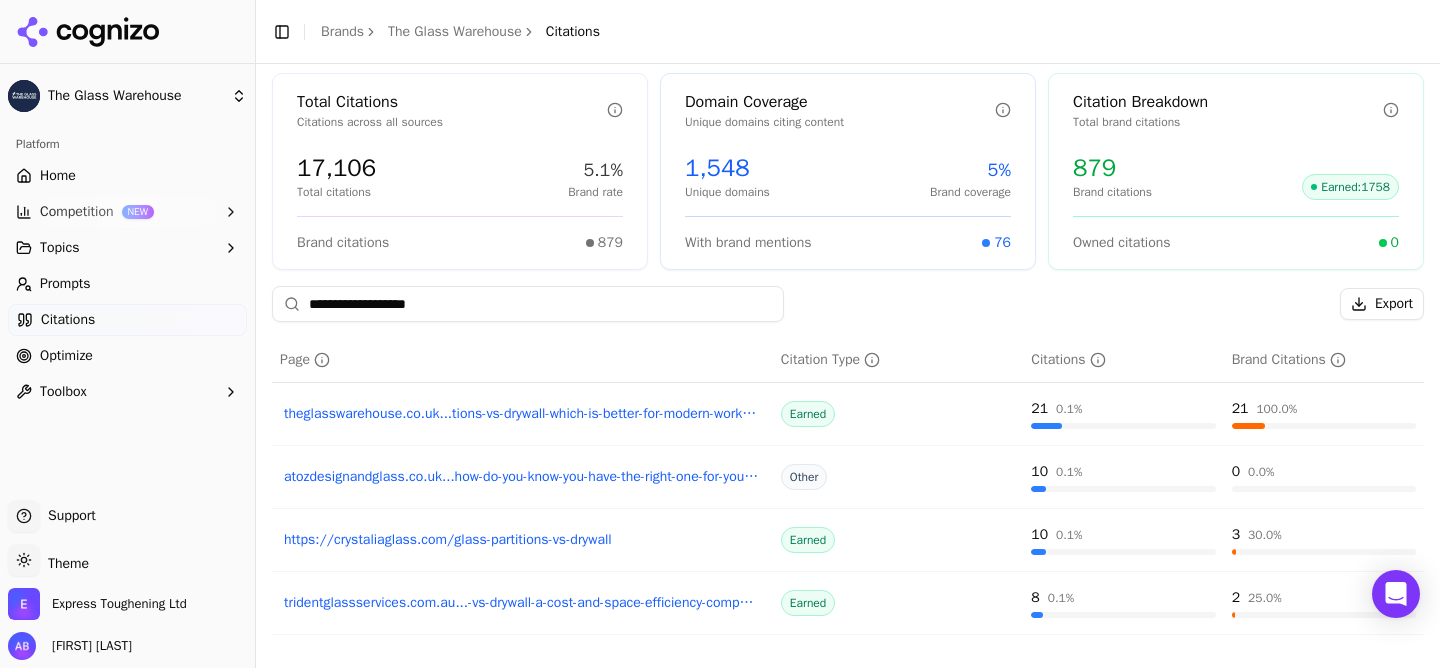 scroll, scrollTop: 112, scrollLeft: 0, axis: vertical 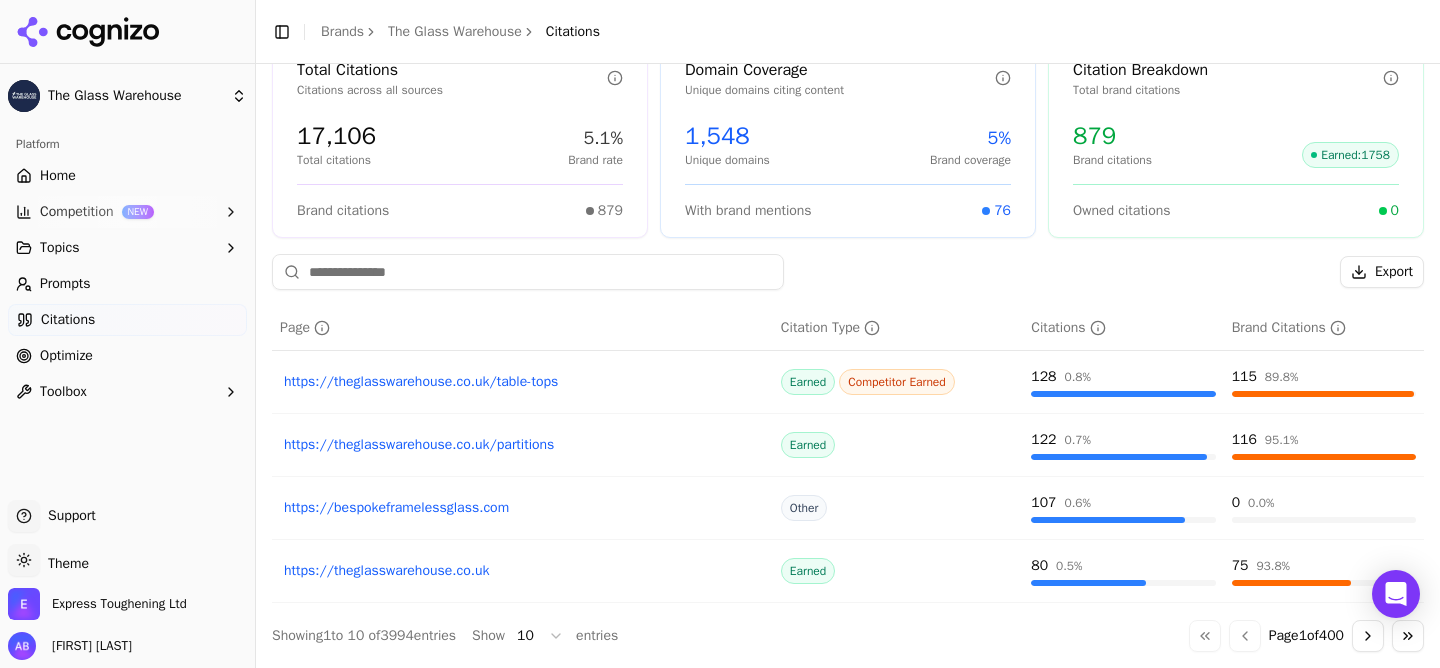type 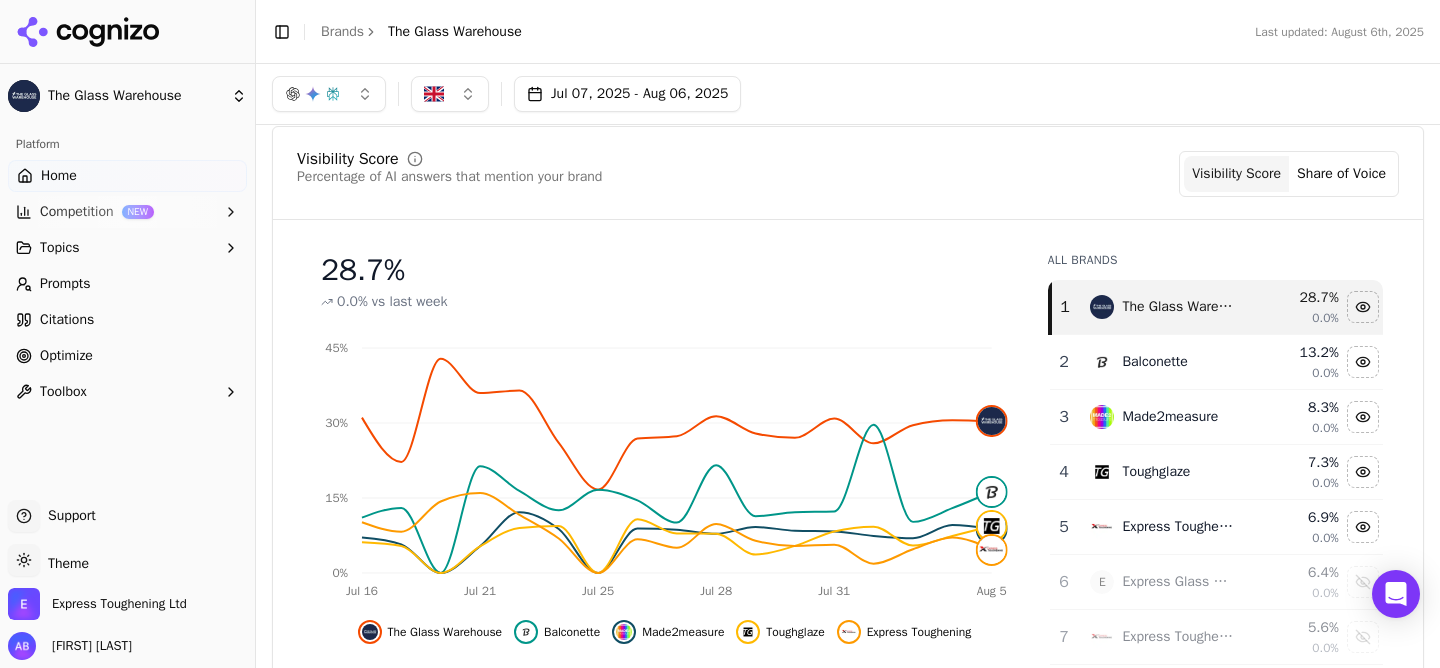 scroll, scrollTop: 122, scrollLeft: 0, axis: vertical 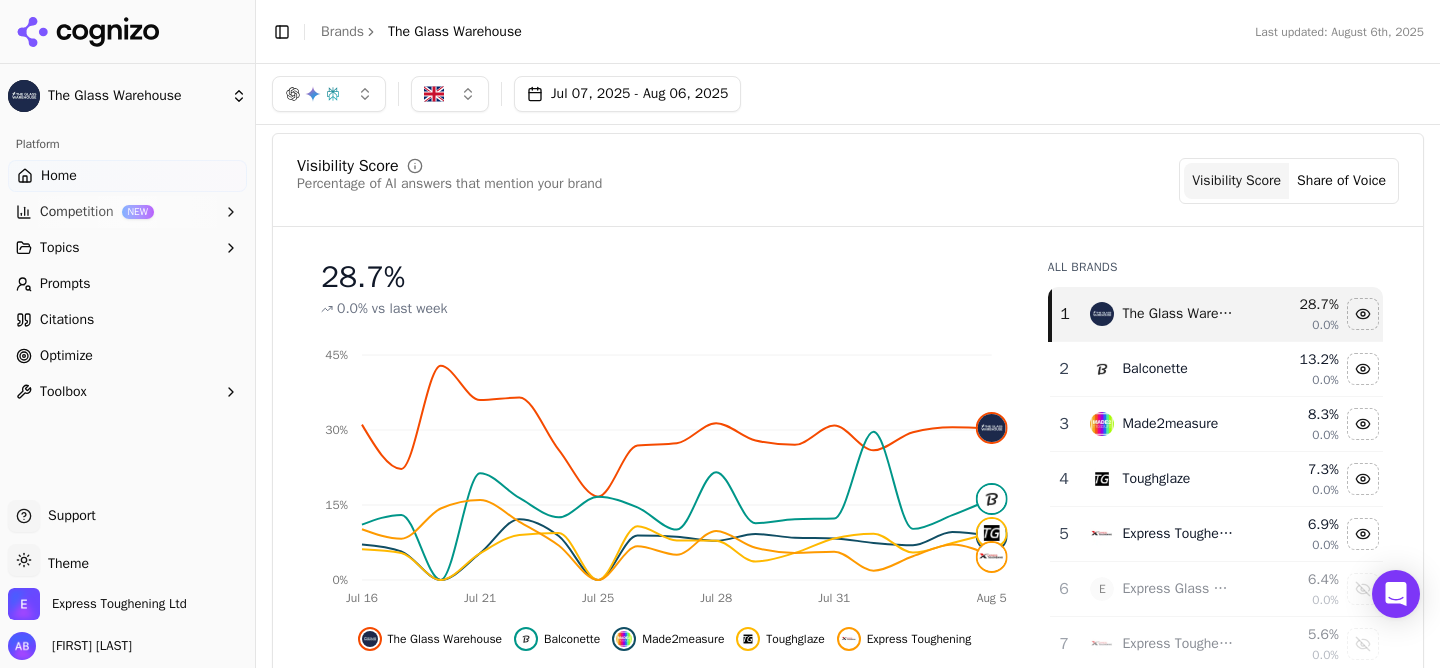 click on "Jul 07, 2025 - Aug 06, 2025" at bounding box center (627, 94) 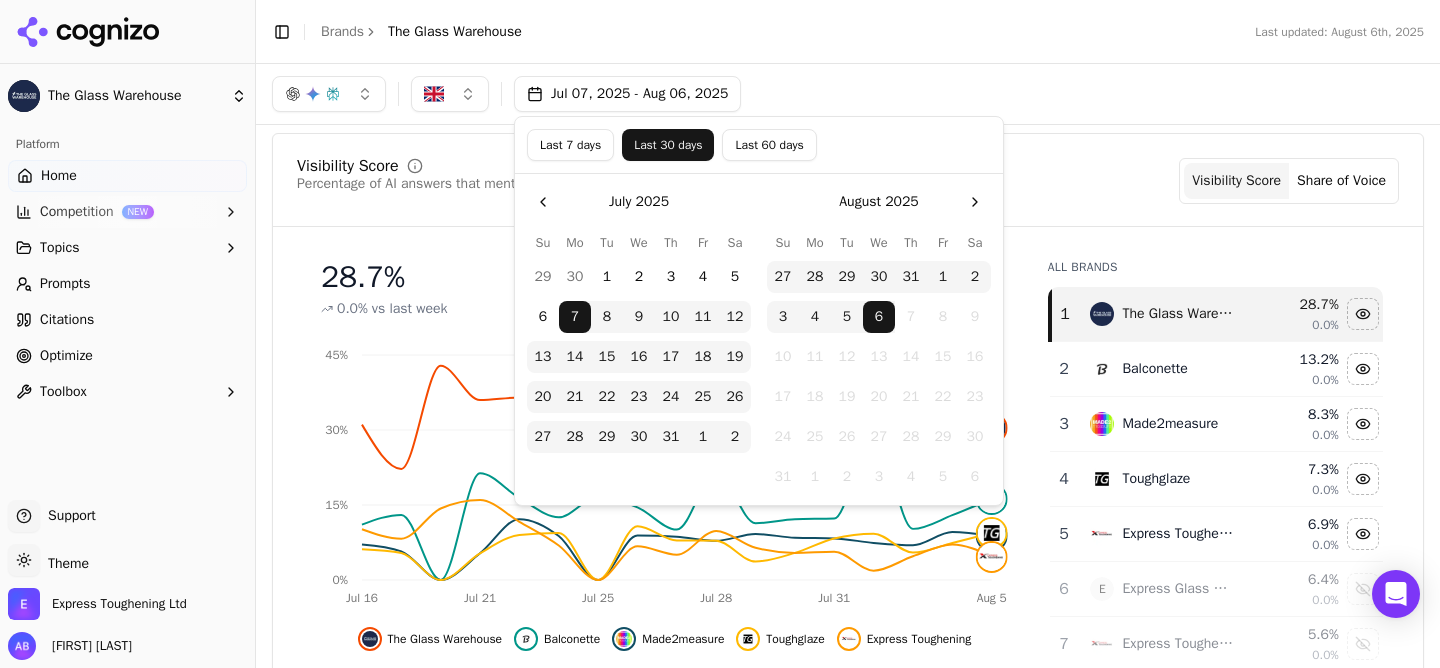 click on "27" at bounding box center (543, 437) 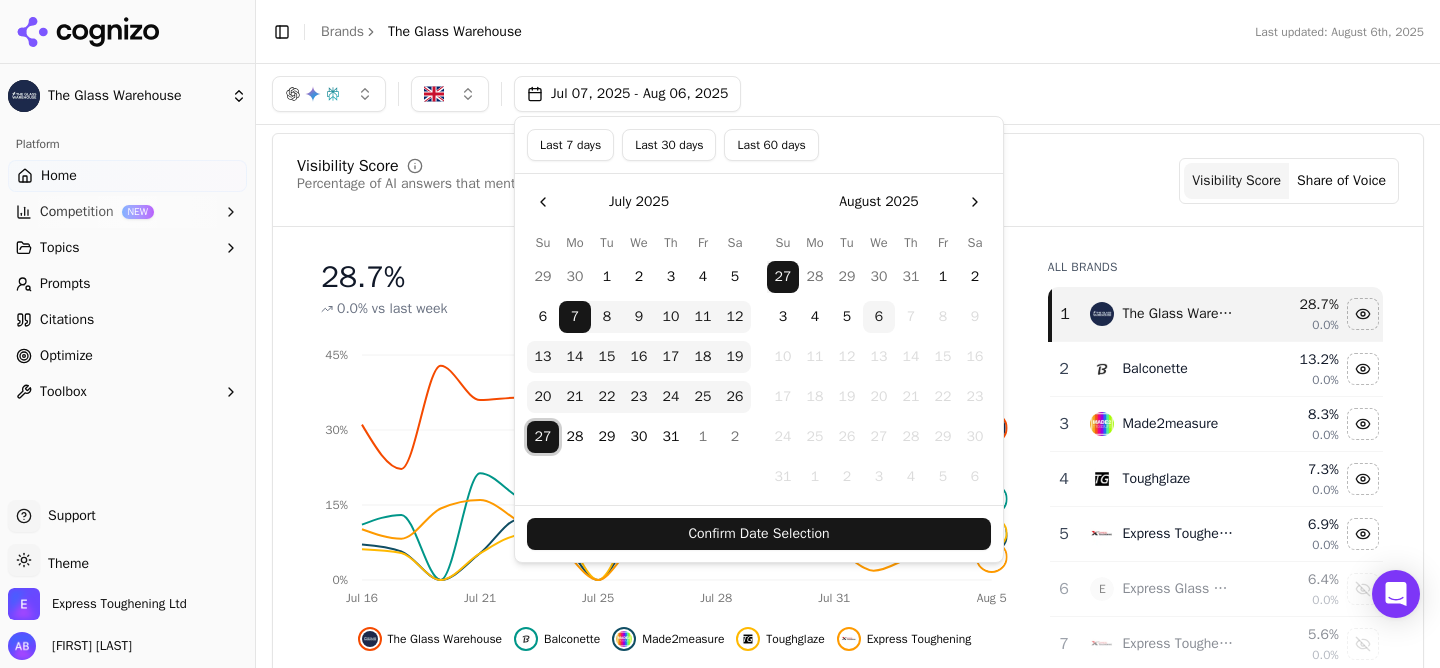 click on "6" at bounding box center (879, 317) 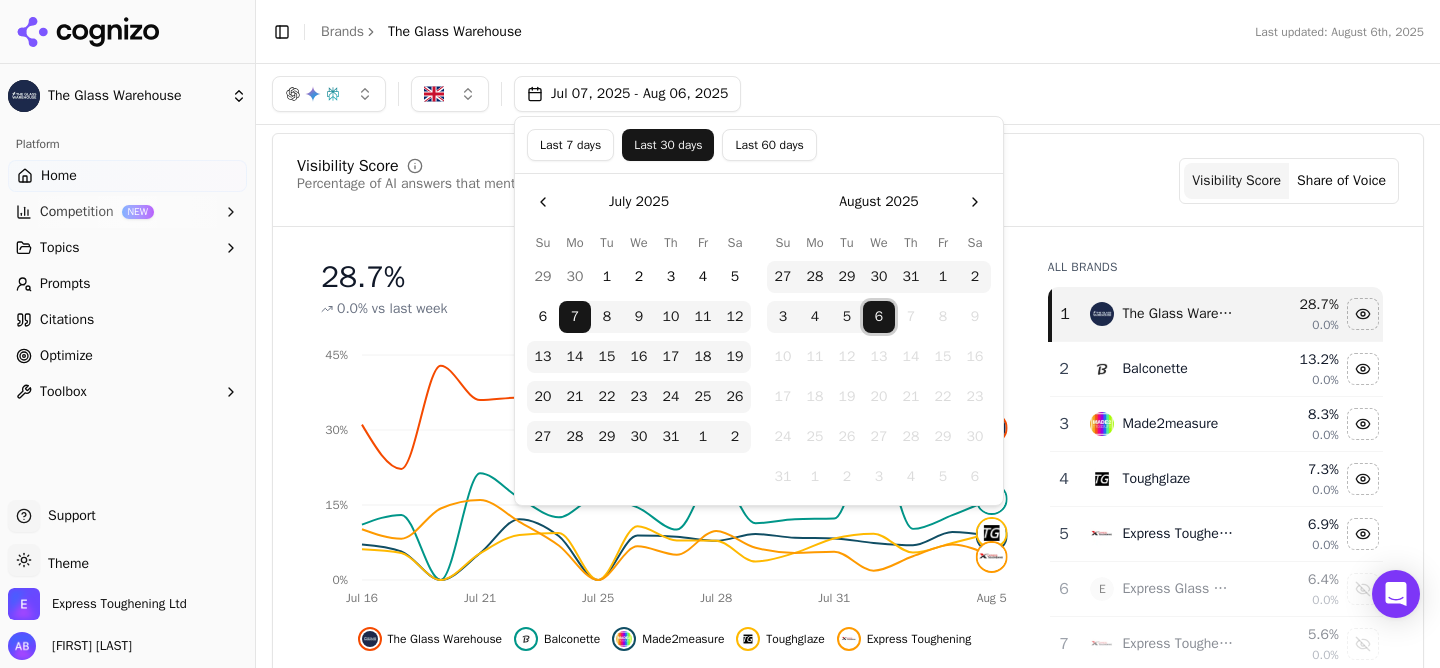 click on "27" at bounding box center [543, 437] 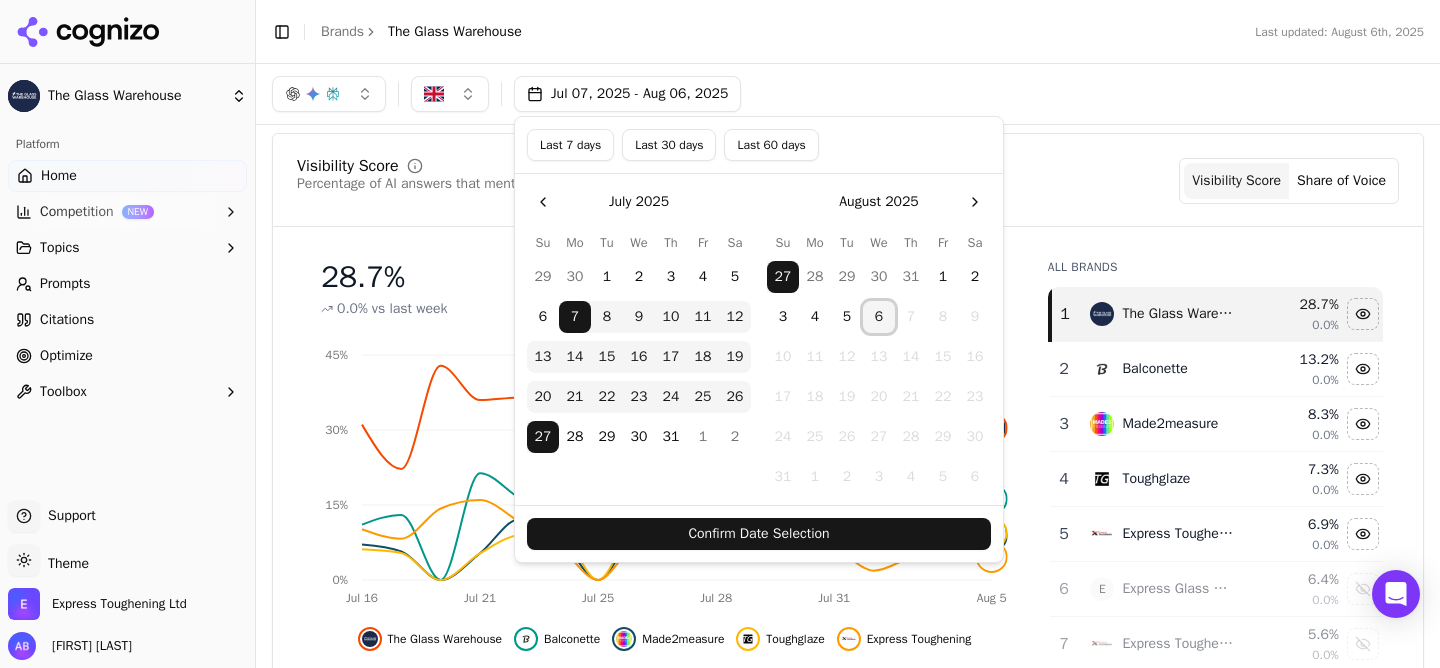 click on "6" at bounding box center [879, 317] 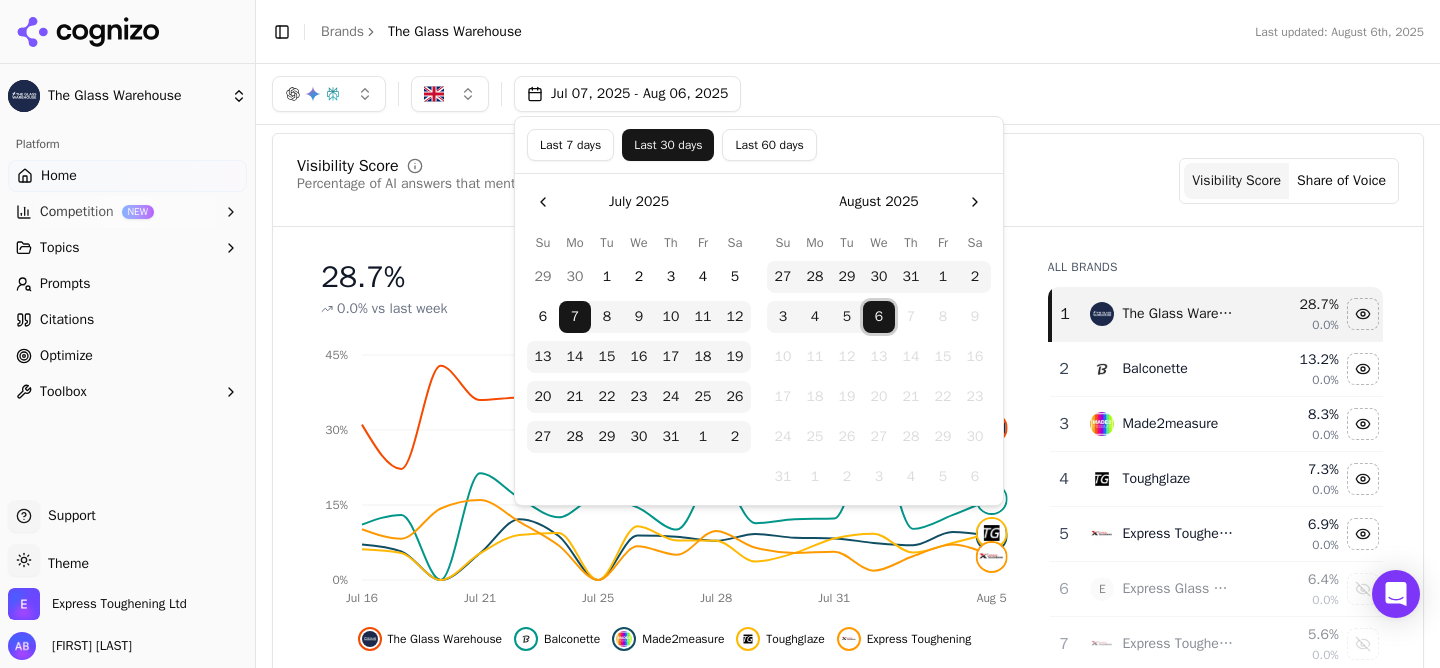 click on "27" at bounding box center (783, 277) 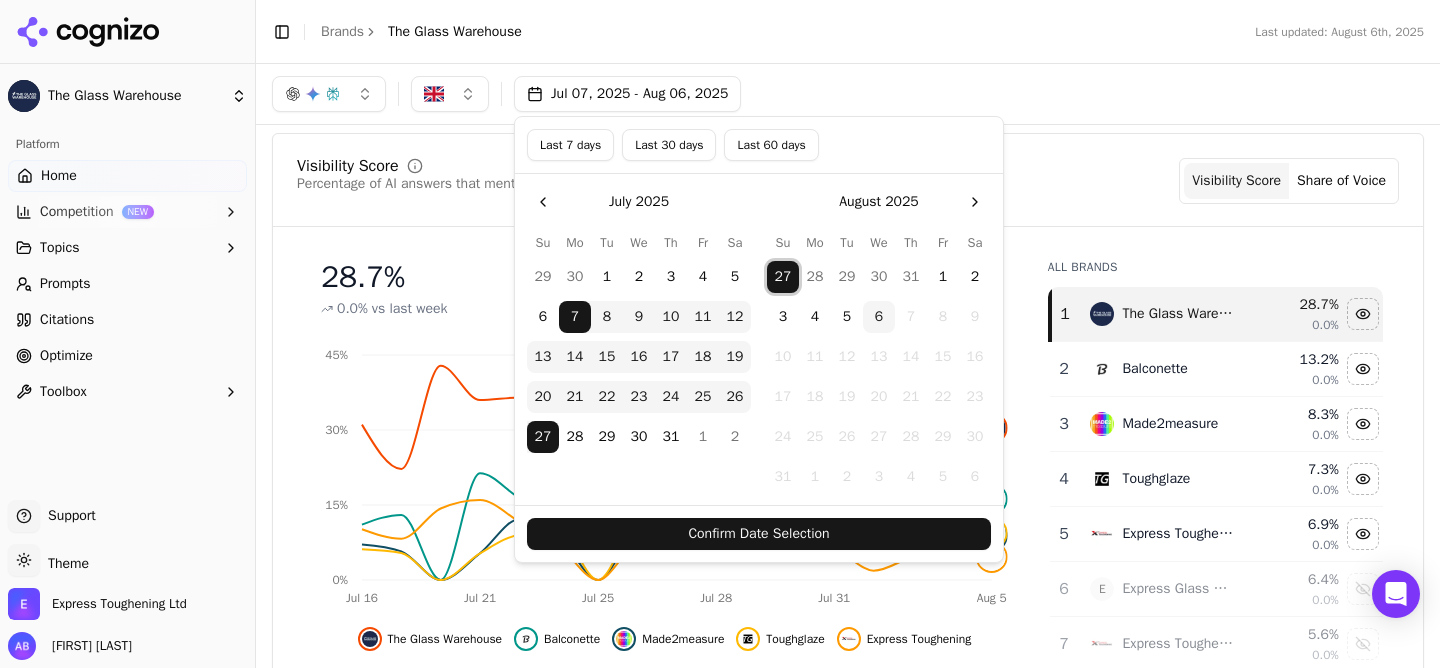 click on "6" at bounding box center [879, 317] 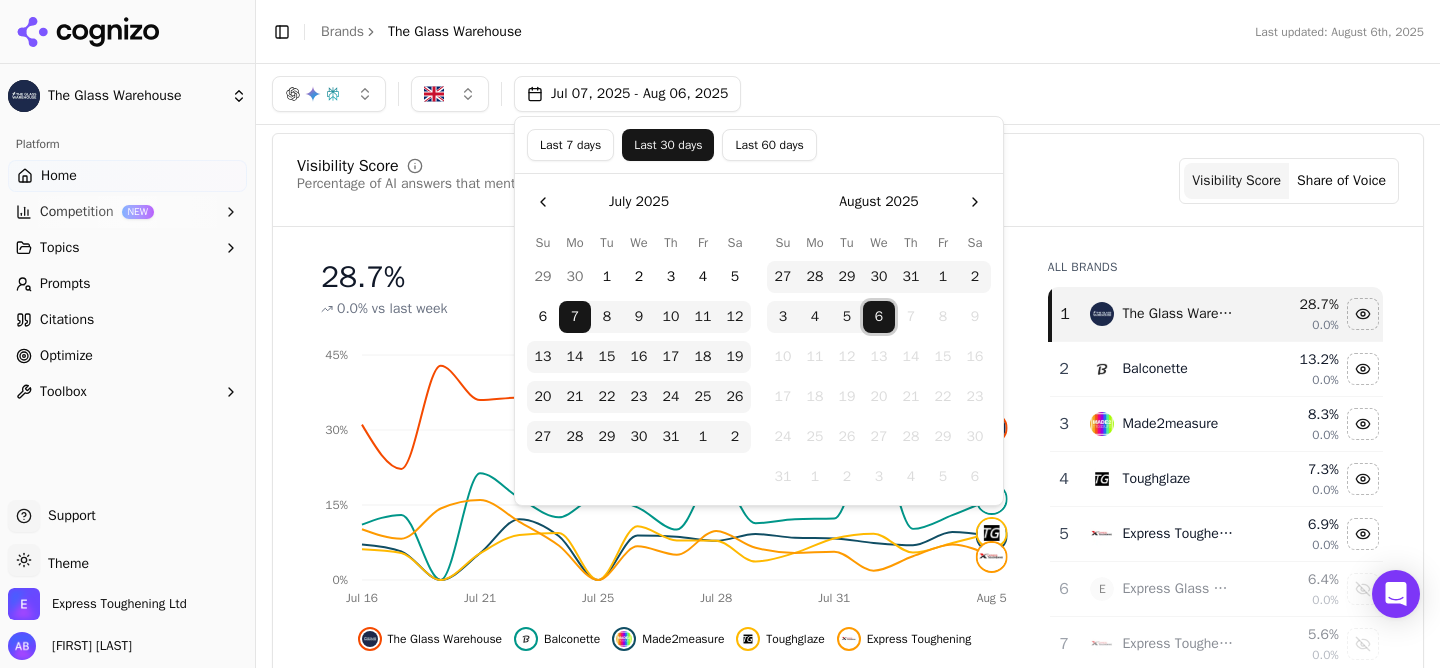 click on "27" at bounding box center (543, 437) 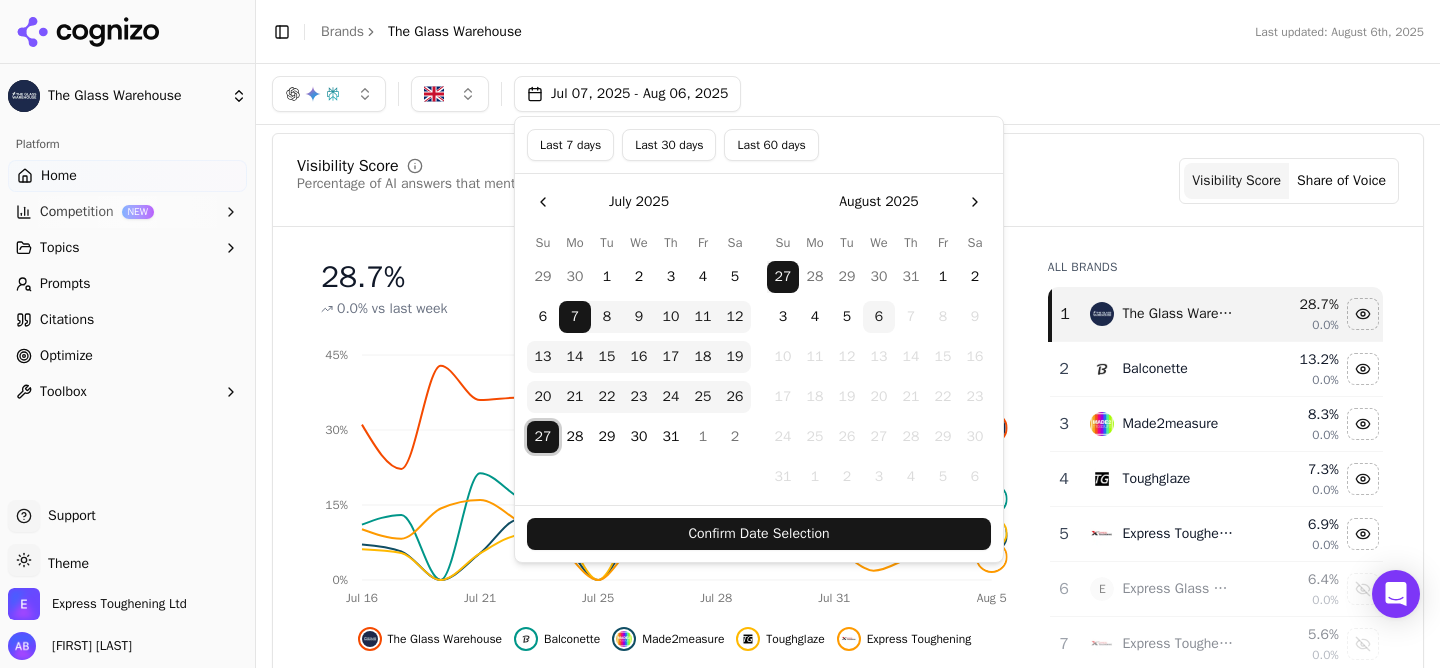 click on "27" at bounding box center (543, 437) 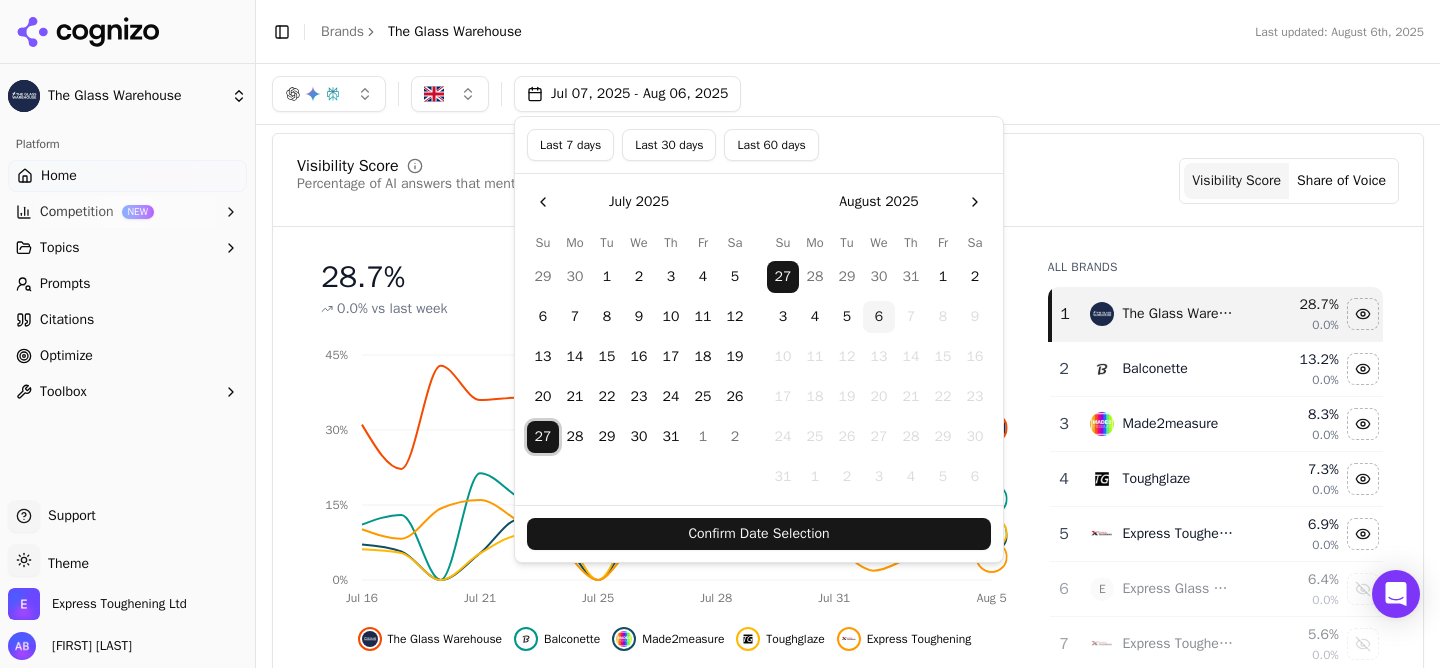 click on "6" at bounding box center [879, 317] 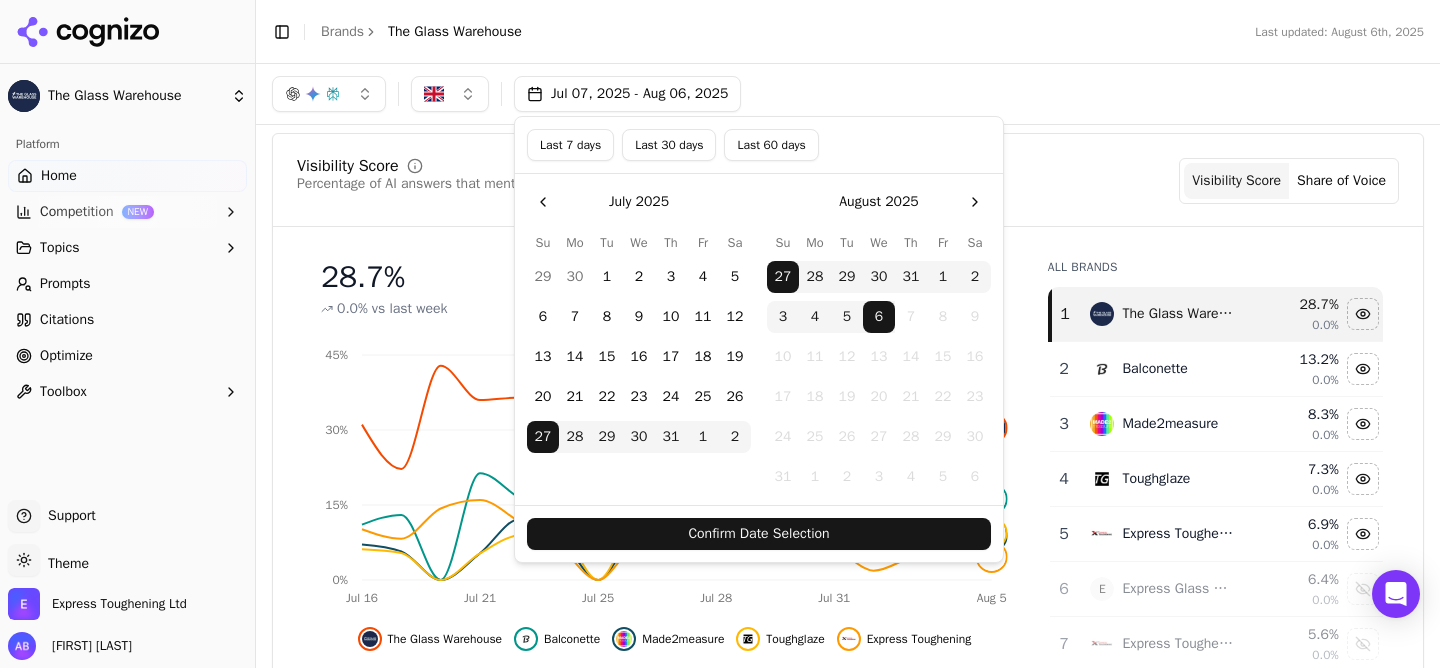 click on "Confirm Date Selection" at bounding box center [759, 534] 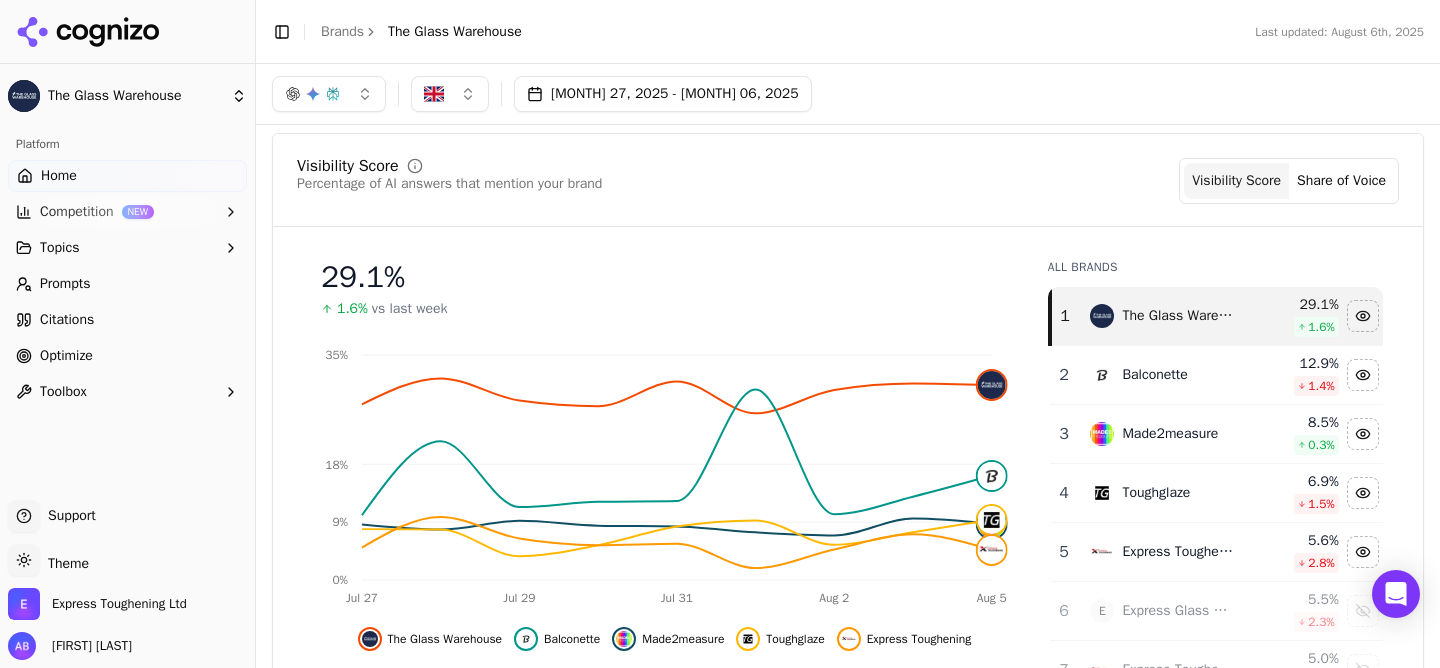 click on "Prompts" at bounding box center (65, 284) 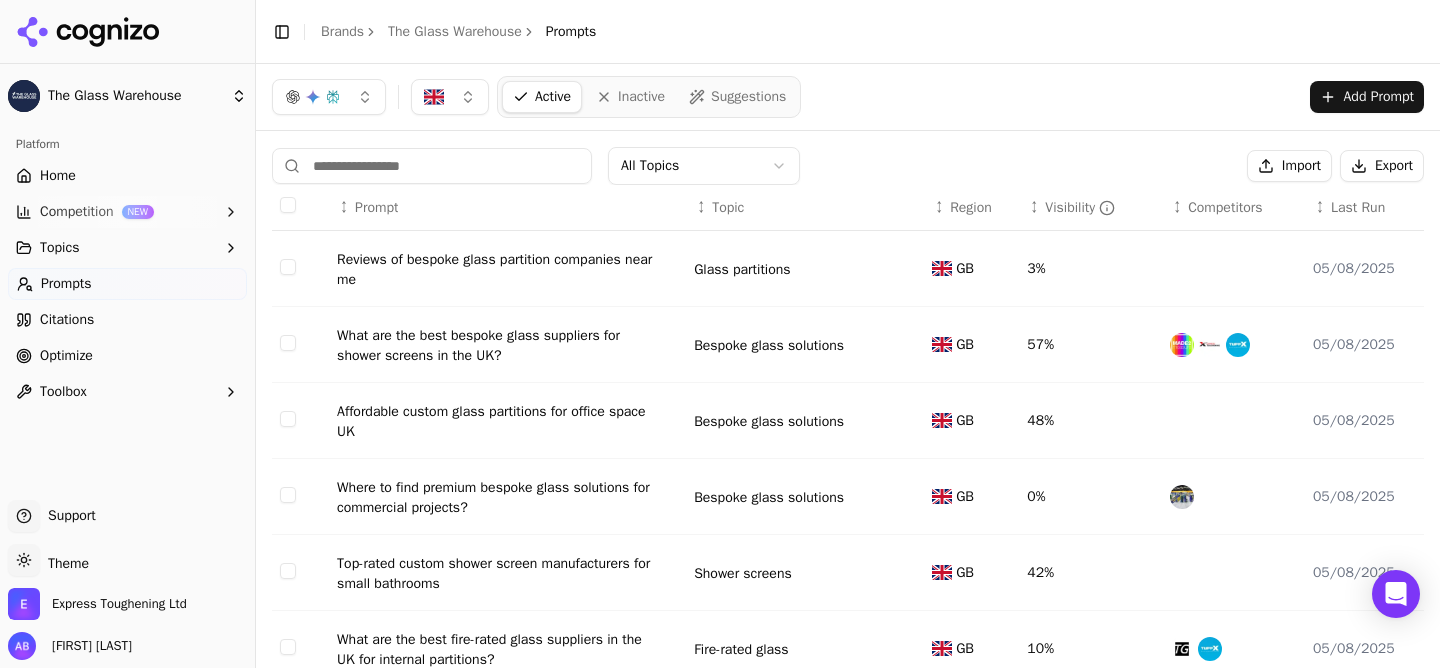 scroll, scrollTop: 367, scrollLeft: 0, axis: vertical 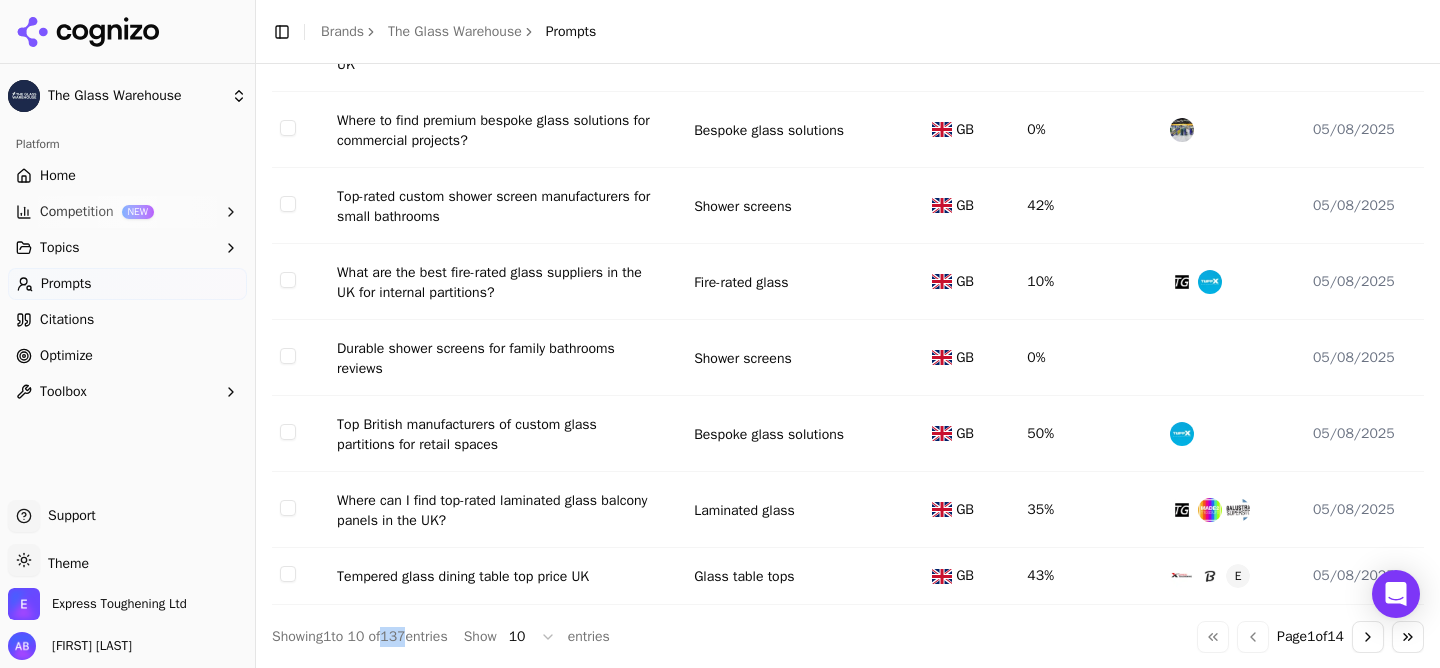 drag, startPoint x: 417, startPoint y: 638, endPoint x: 393, endPoint y: 635, distance: 24.186773 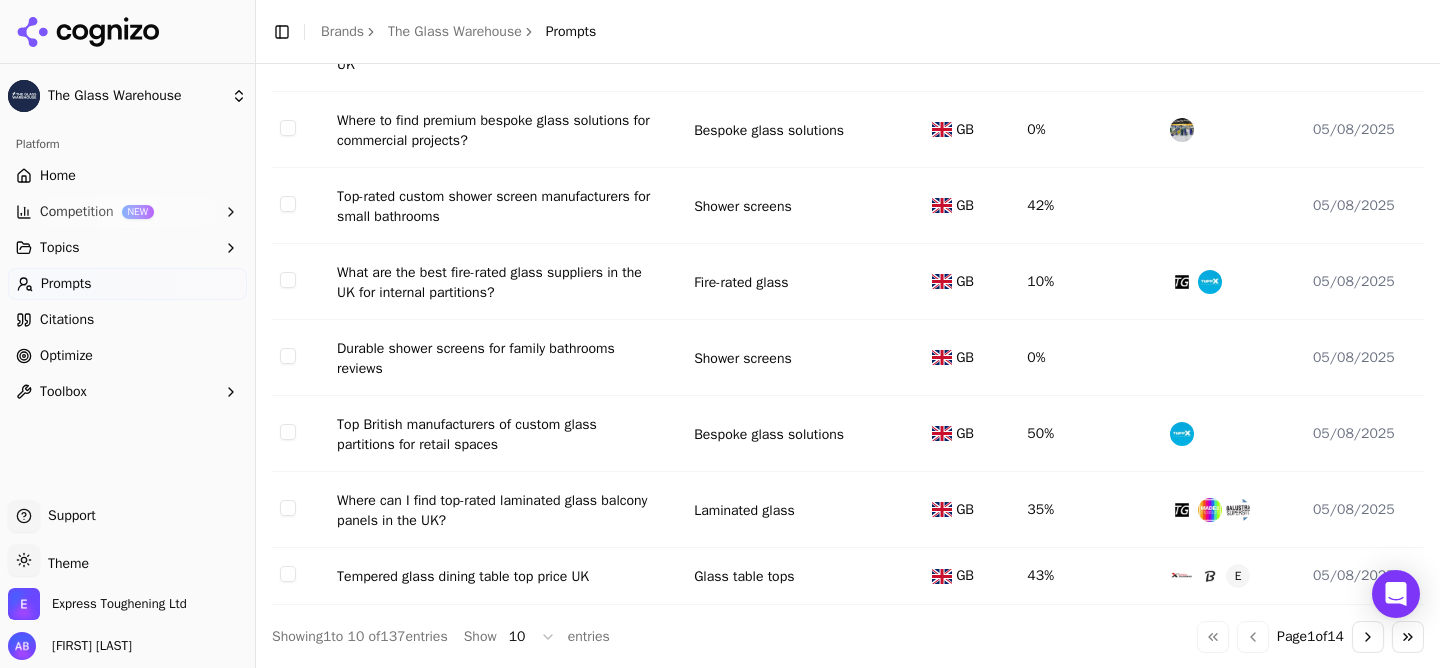click on "Showing  1  to   10   of  137  entries" at bounding box center [360, 637] 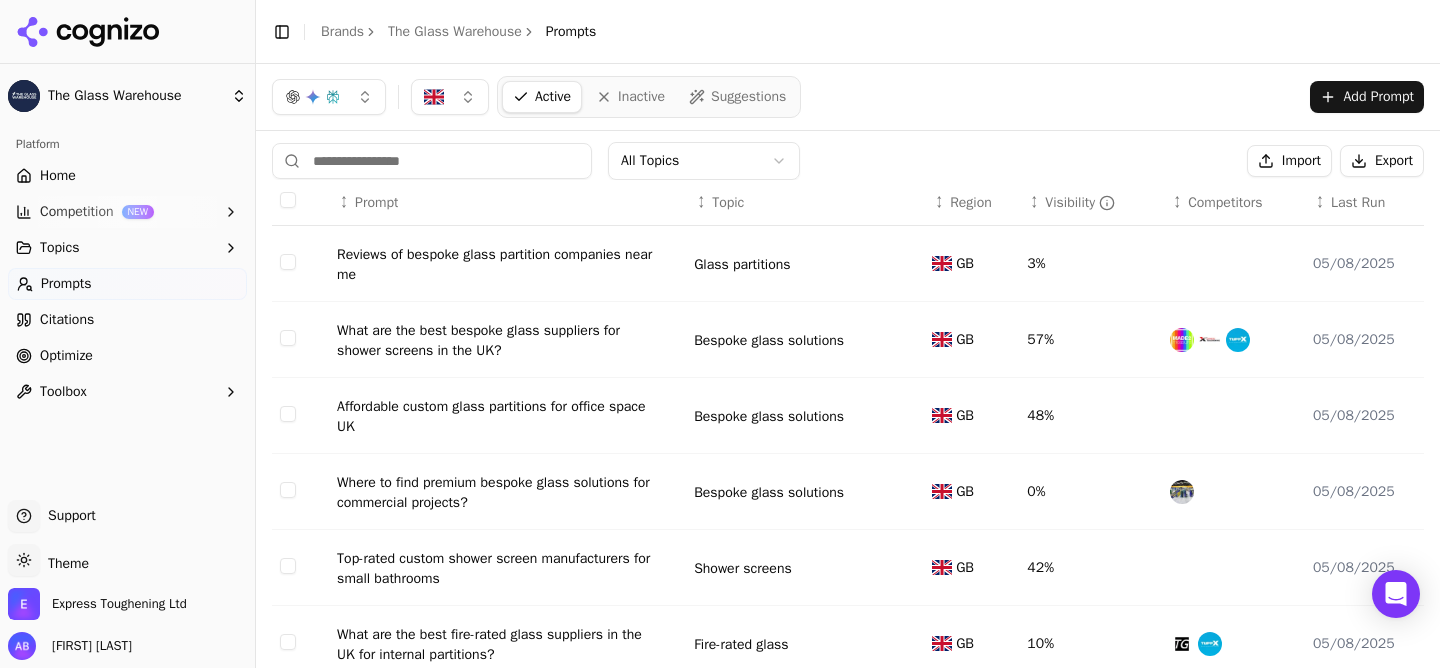 scroll, scrollTop: 0, scrollLeft: 0, axis: both 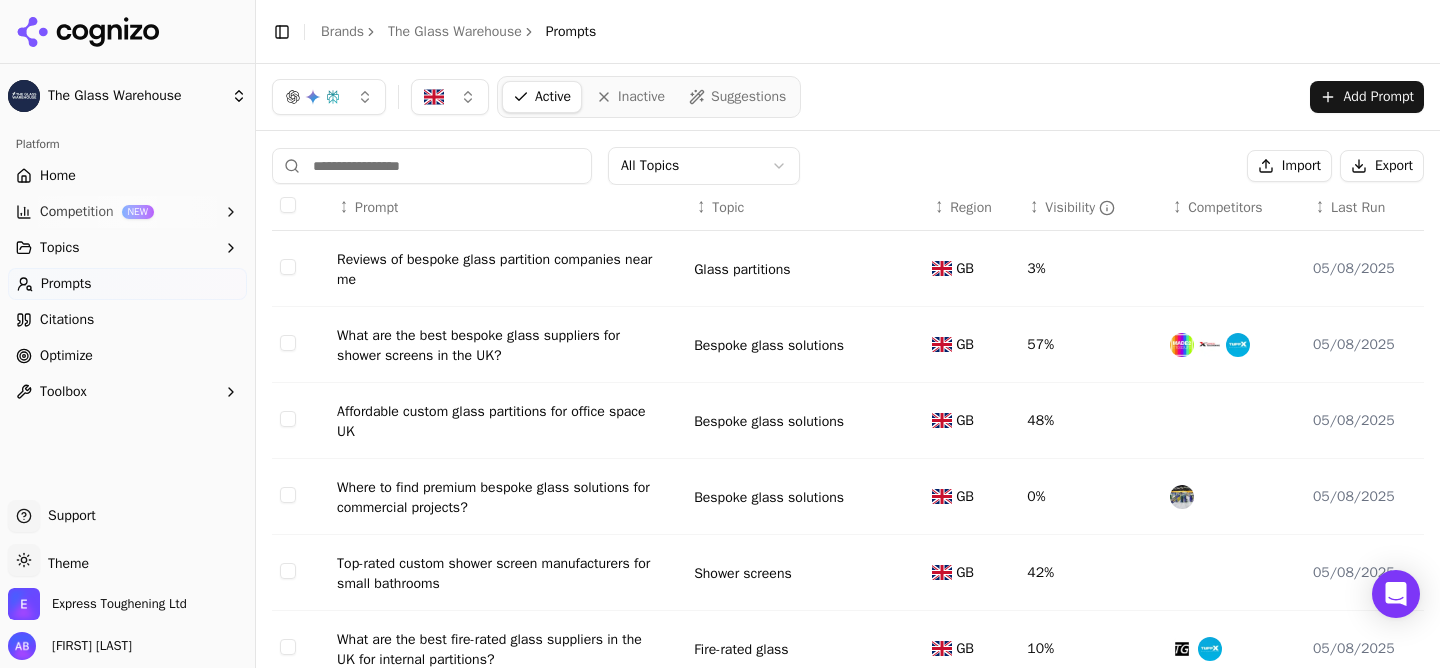 click on "Optimize" at bounding box center [66, 356] 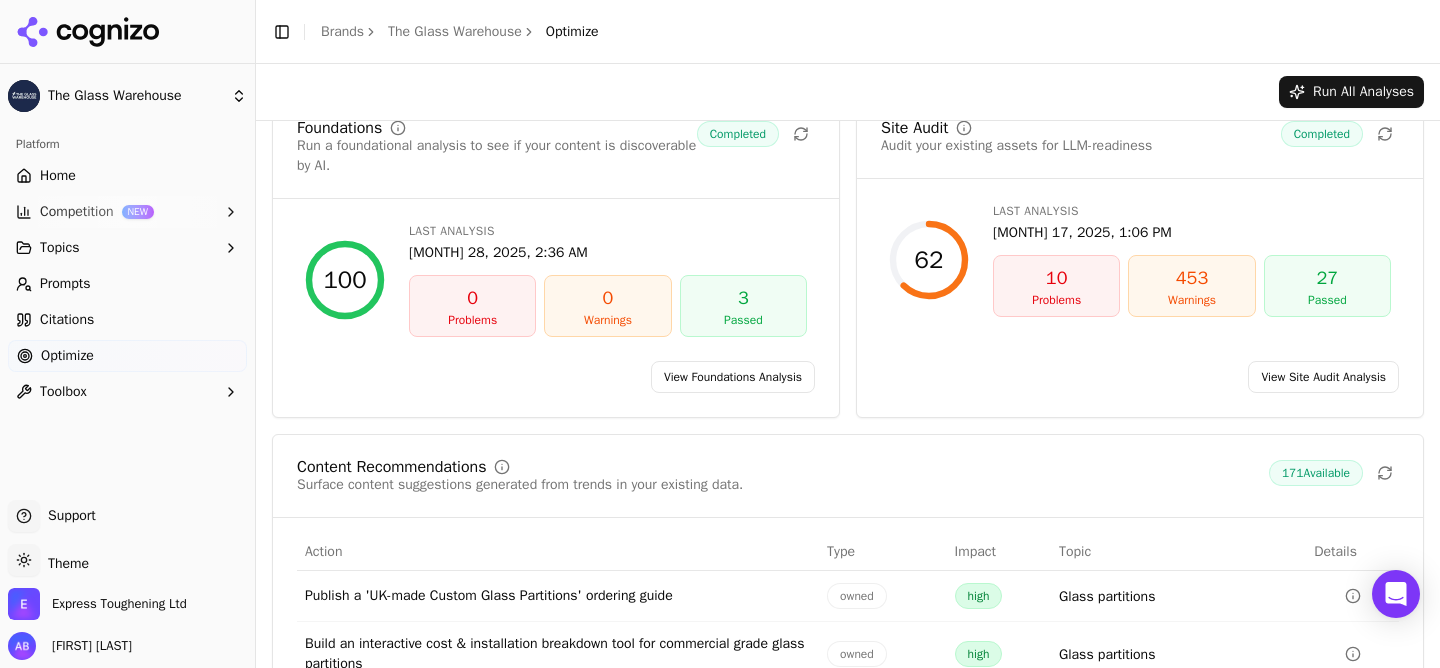 scroll, scrollTop: 0, scrollLeft: 0, axis: both 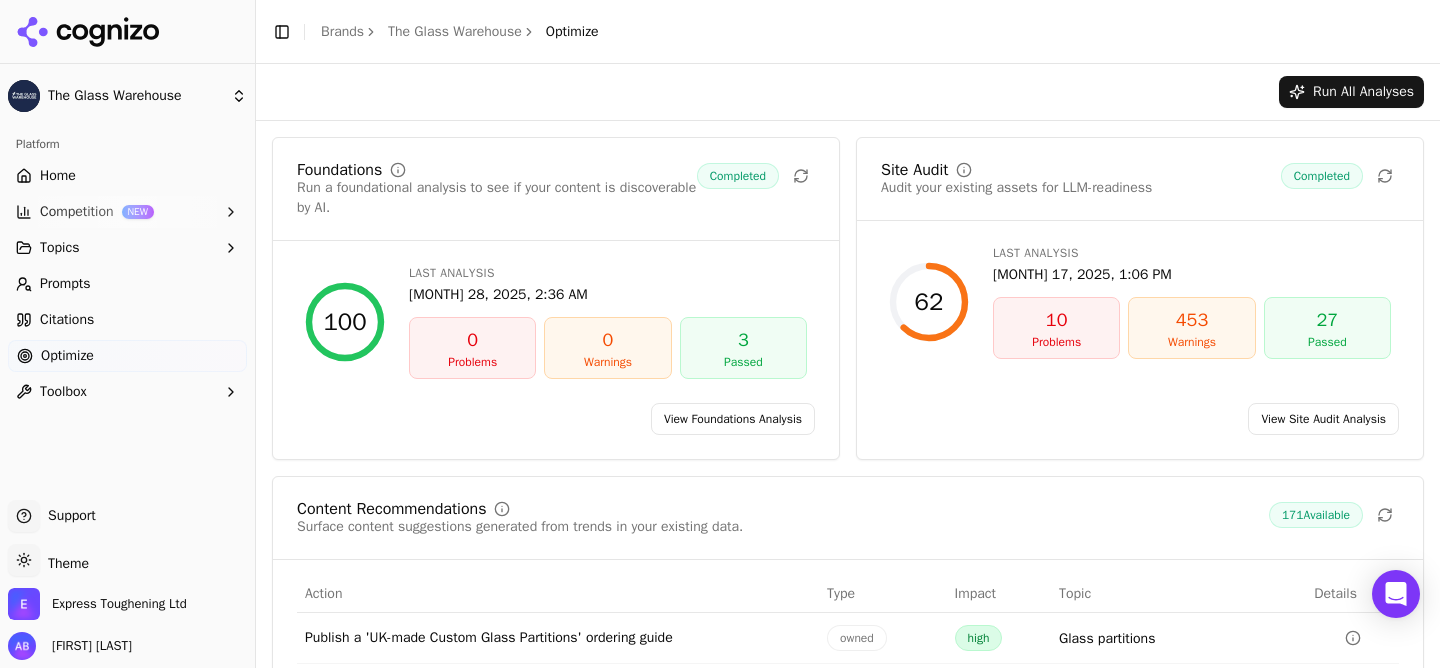 click on "View Site Audit Analysis" at bounding box center [1323, 419] 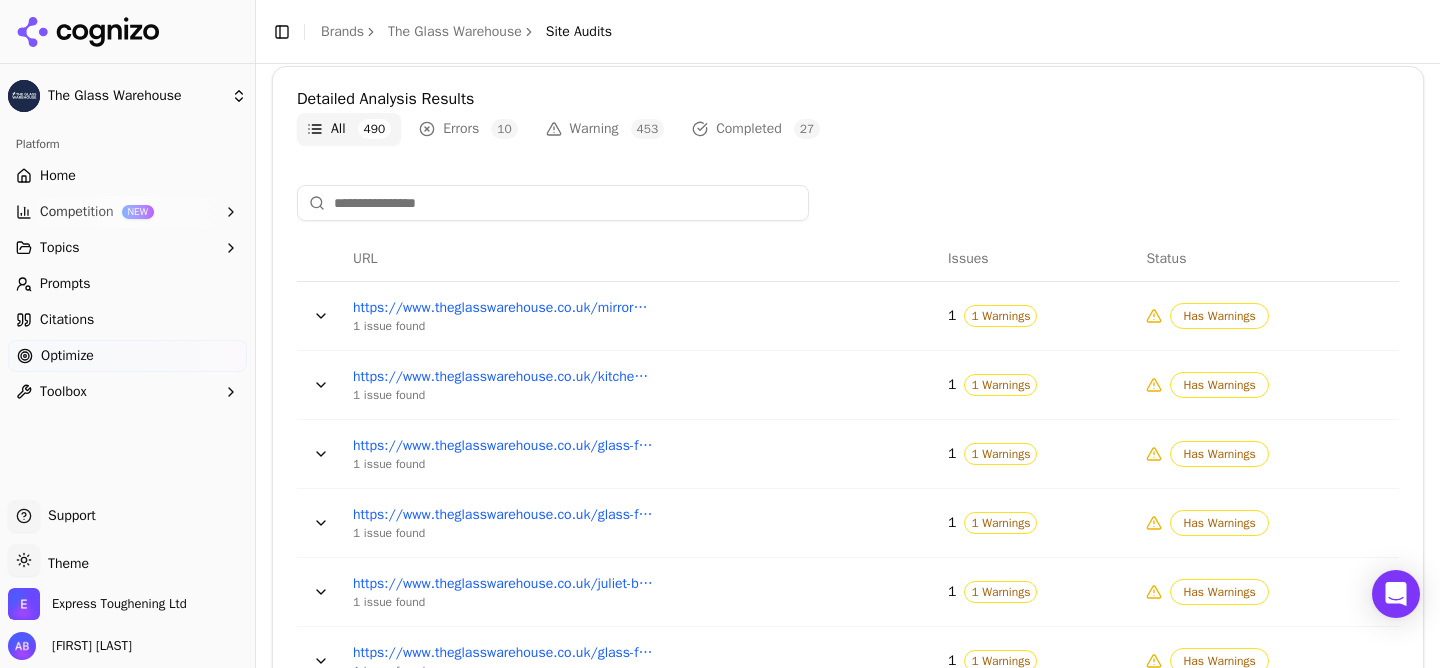 scroll, scrollTop: 643, scrollLeft: 0, axis: vertical 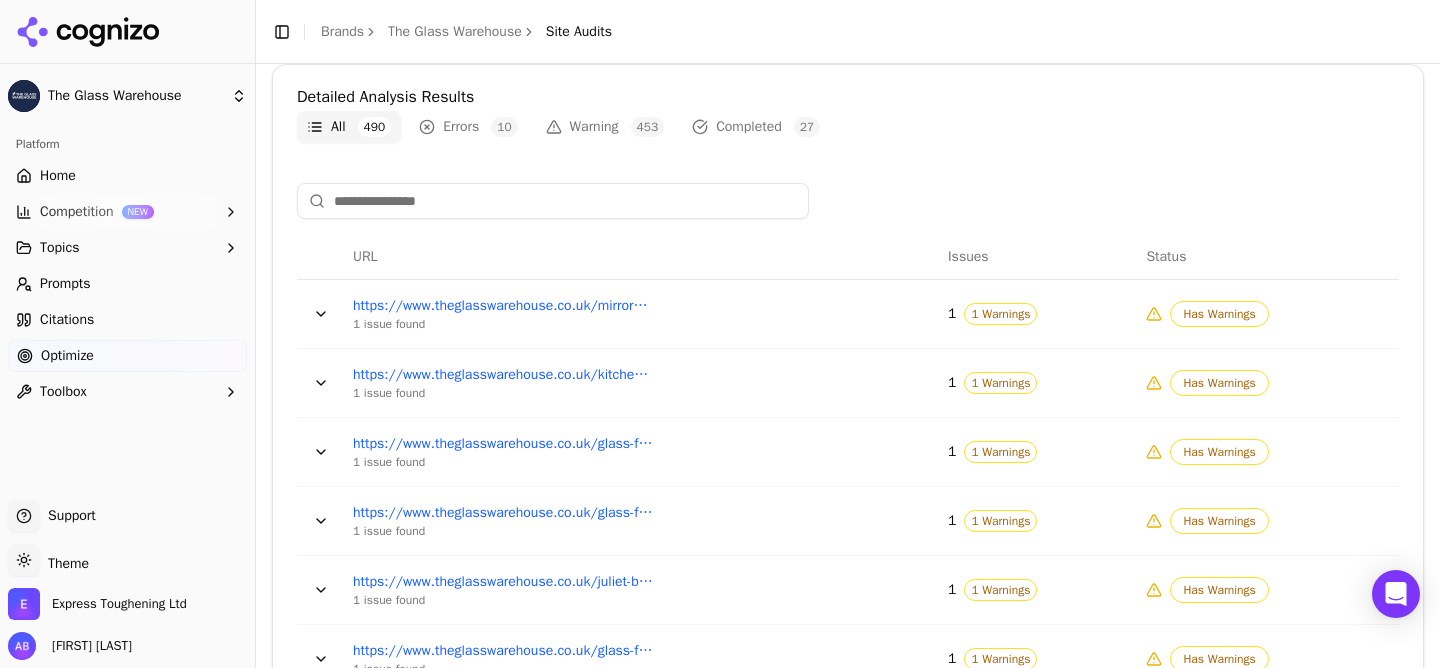 click at bounding box center (321, 314) 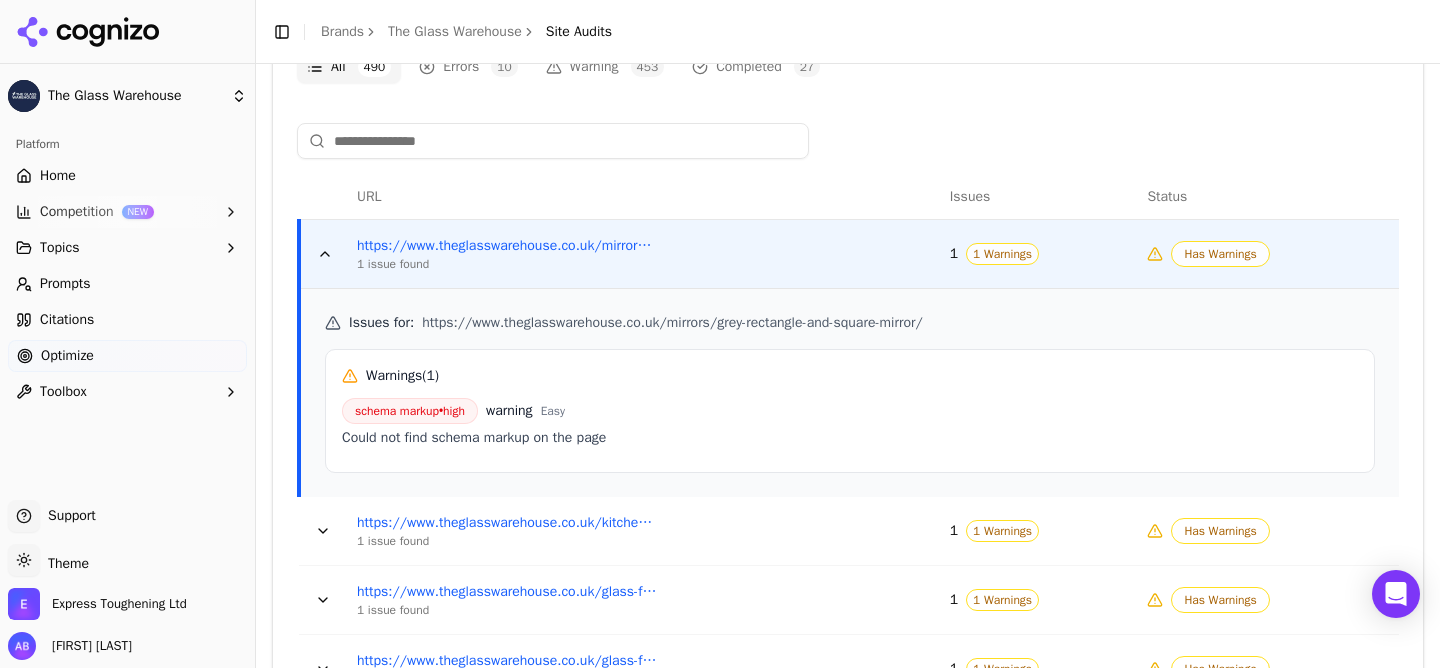 scroll, scrollTop: 704, scrollLeft: 0, axis: vertical 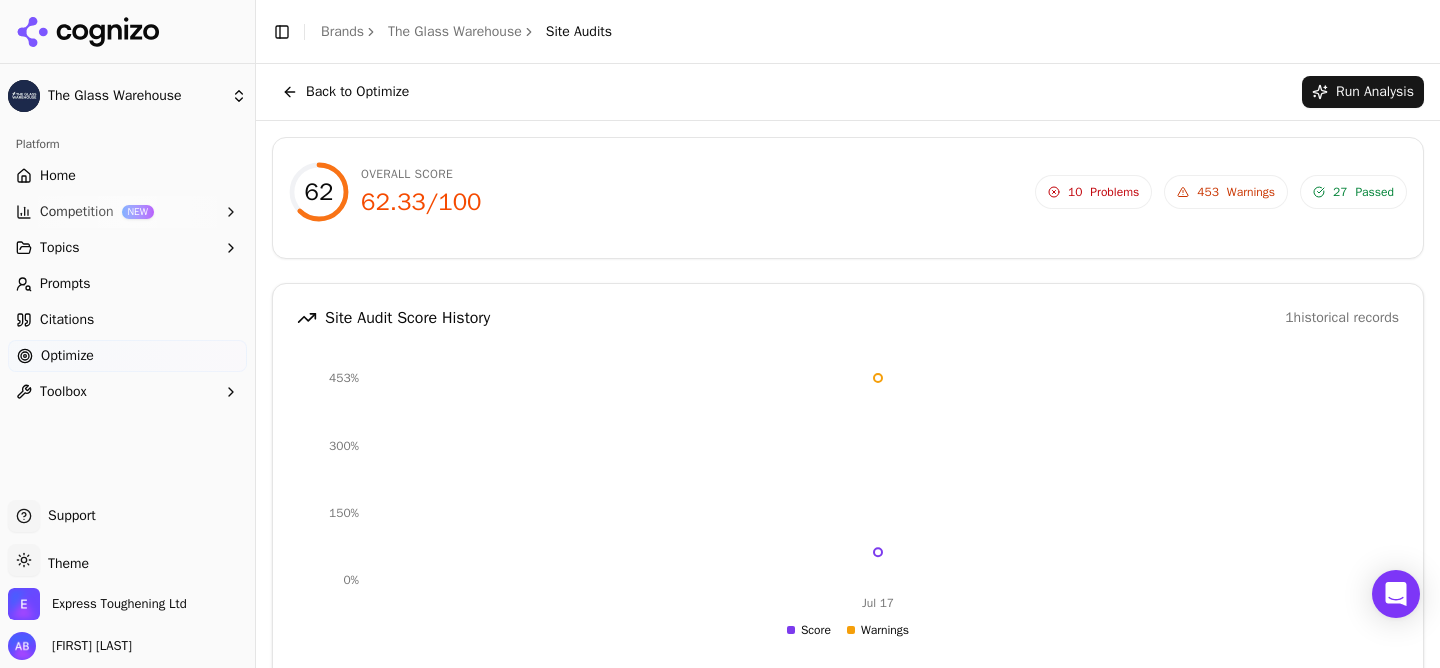 click on "Run Analysis" at bounding box center (1363, 92) 